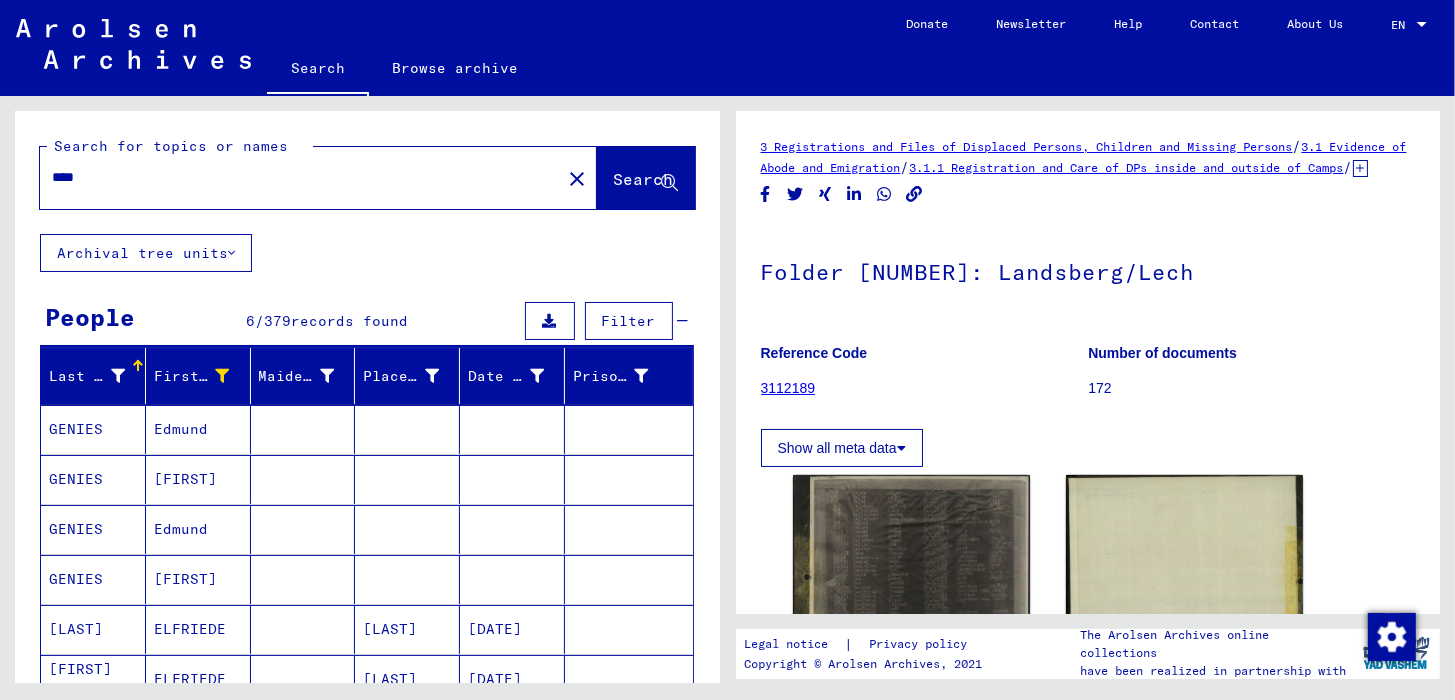 scroll, scrollTop: 0, scrollLeft: 0, axis: both 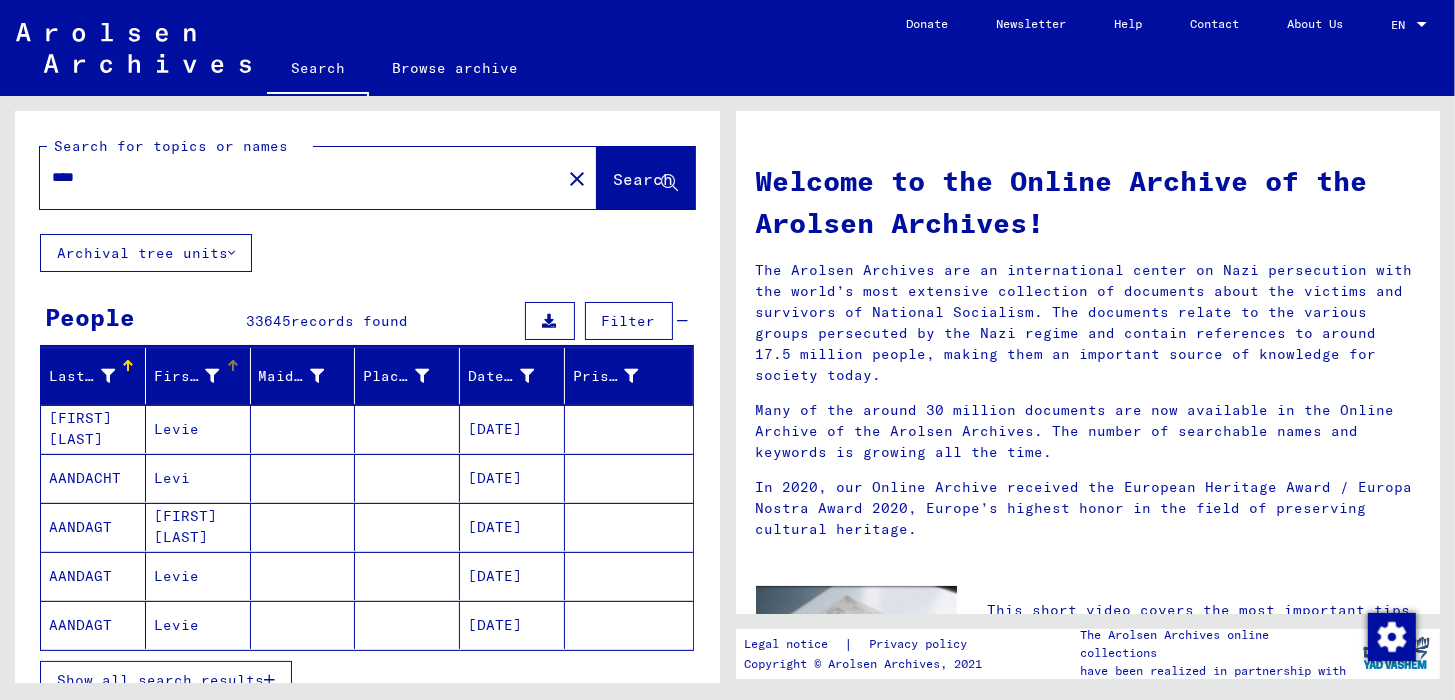 click at bounding box center [213, 376] 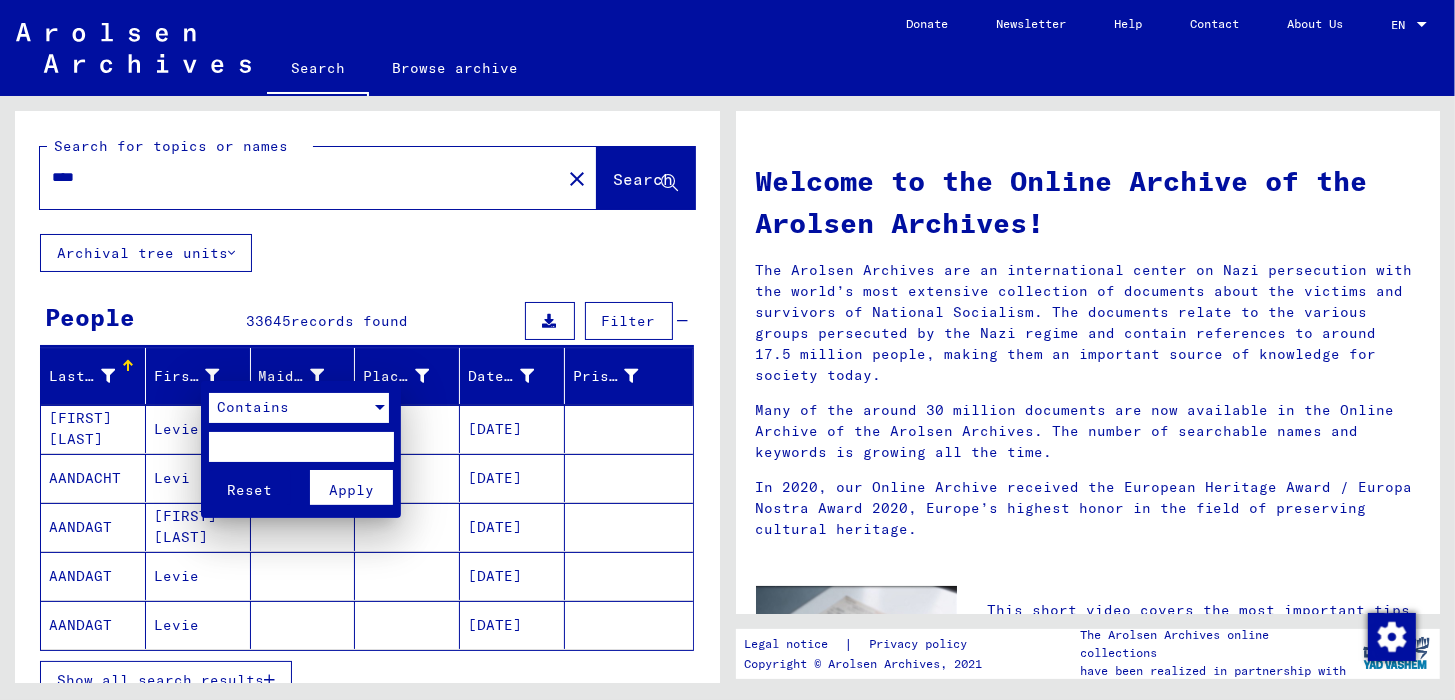 click on "Contains" at bounding box center [290, 408] 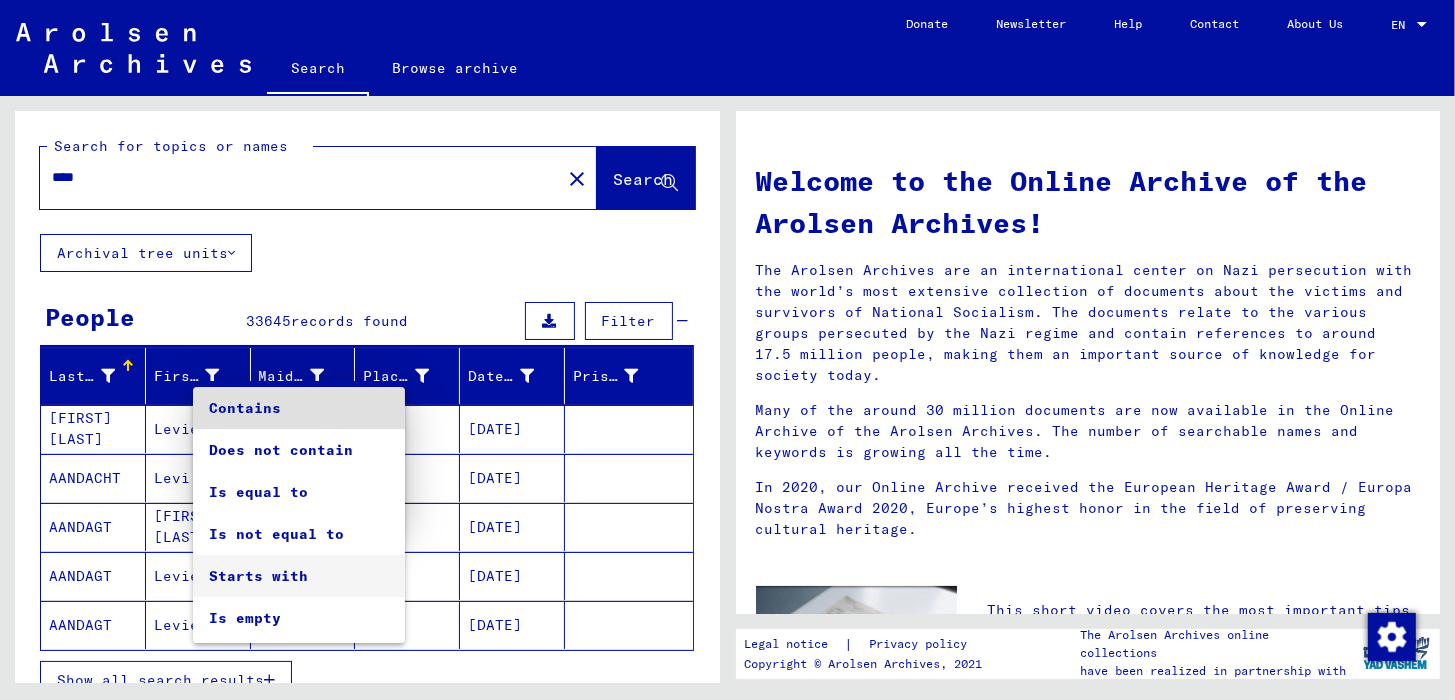 click on "Starts with" at bounding box center [299, 576] 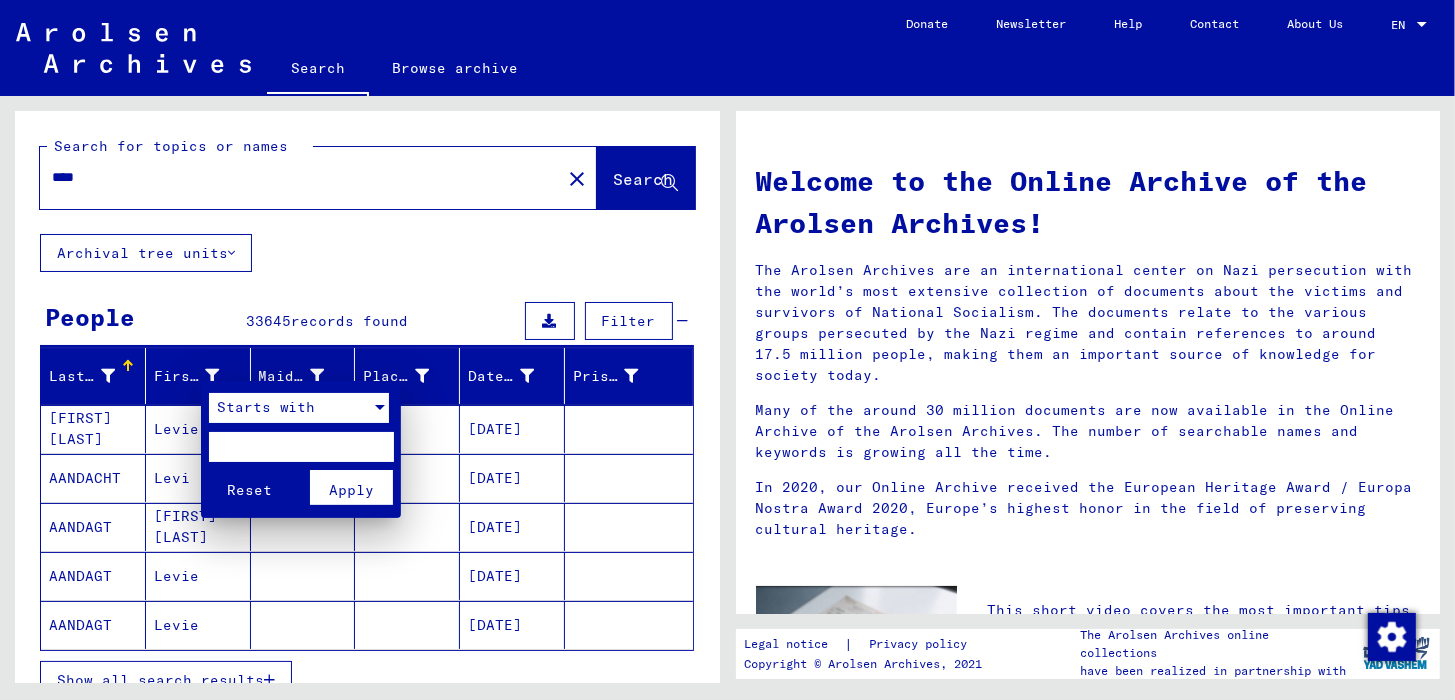 click at bounding box center [301, 447] 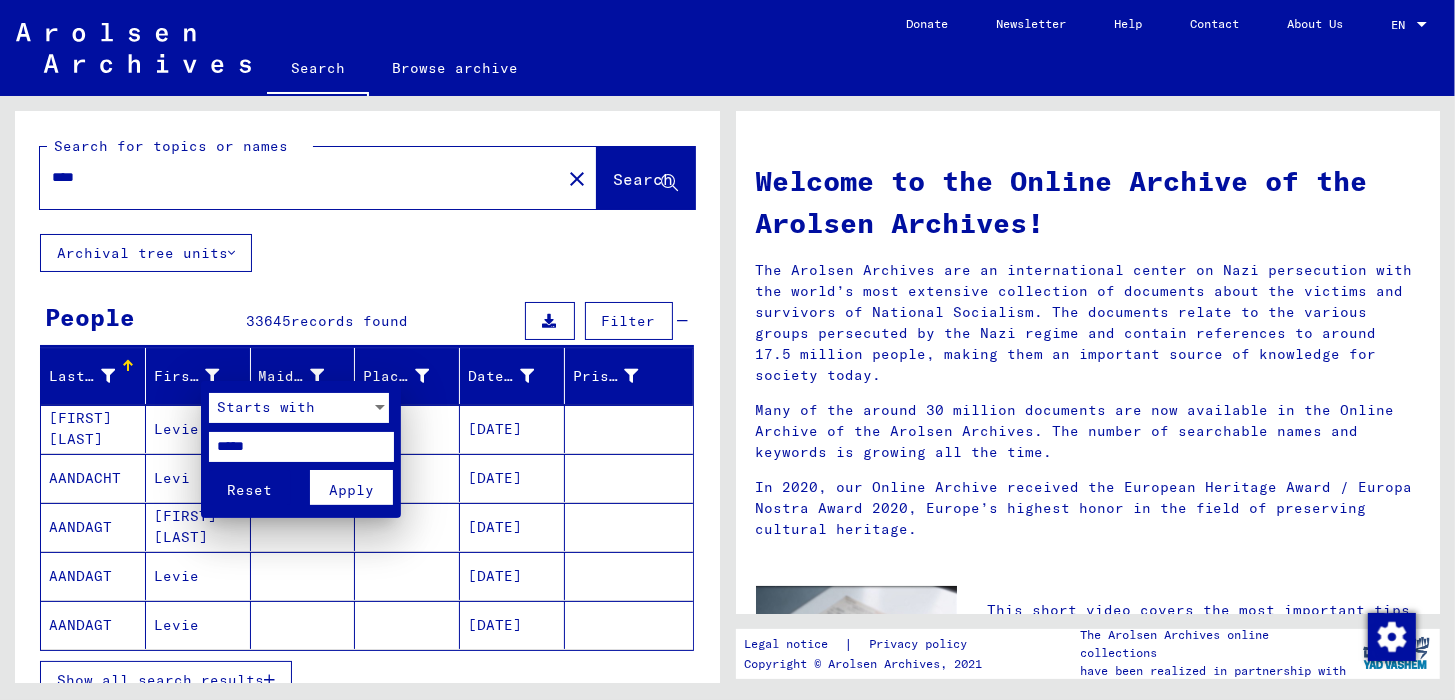 type on "*****" 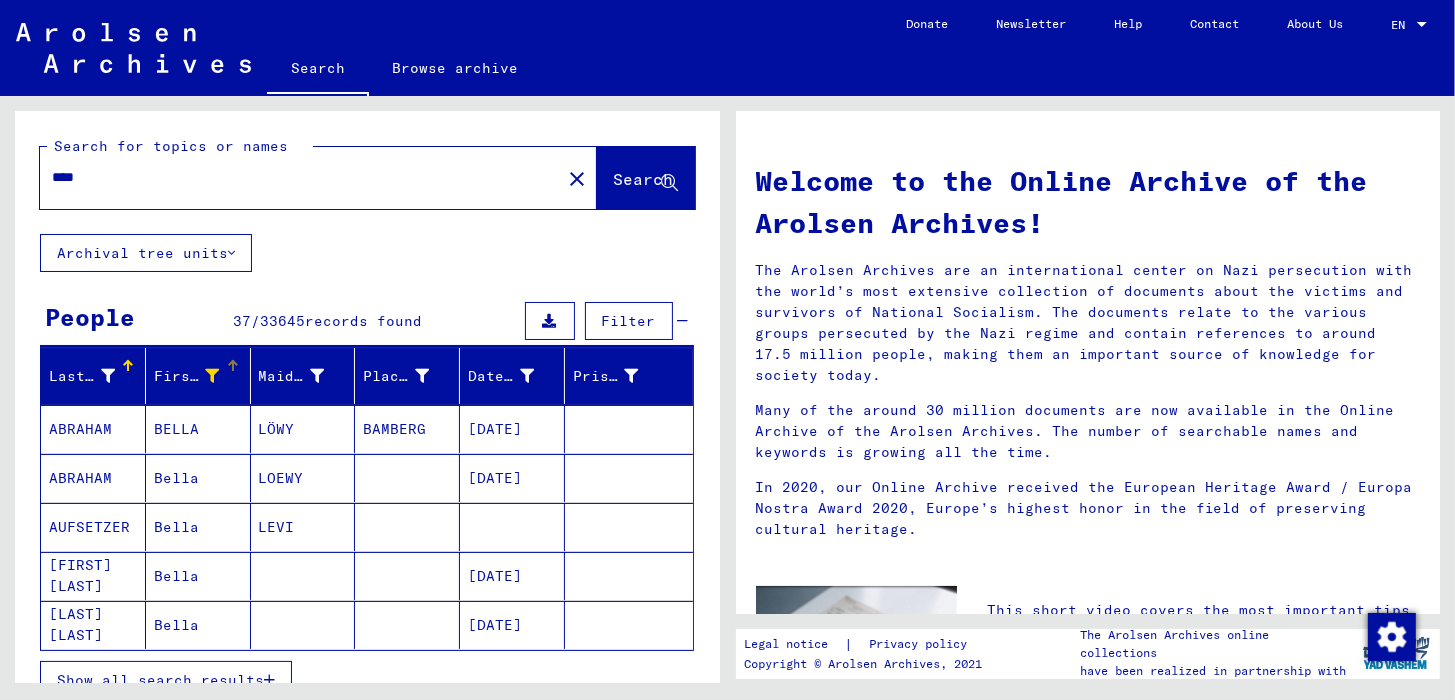 scroll, scrollTop: 99, scrollLeft: 0, axis: vertical 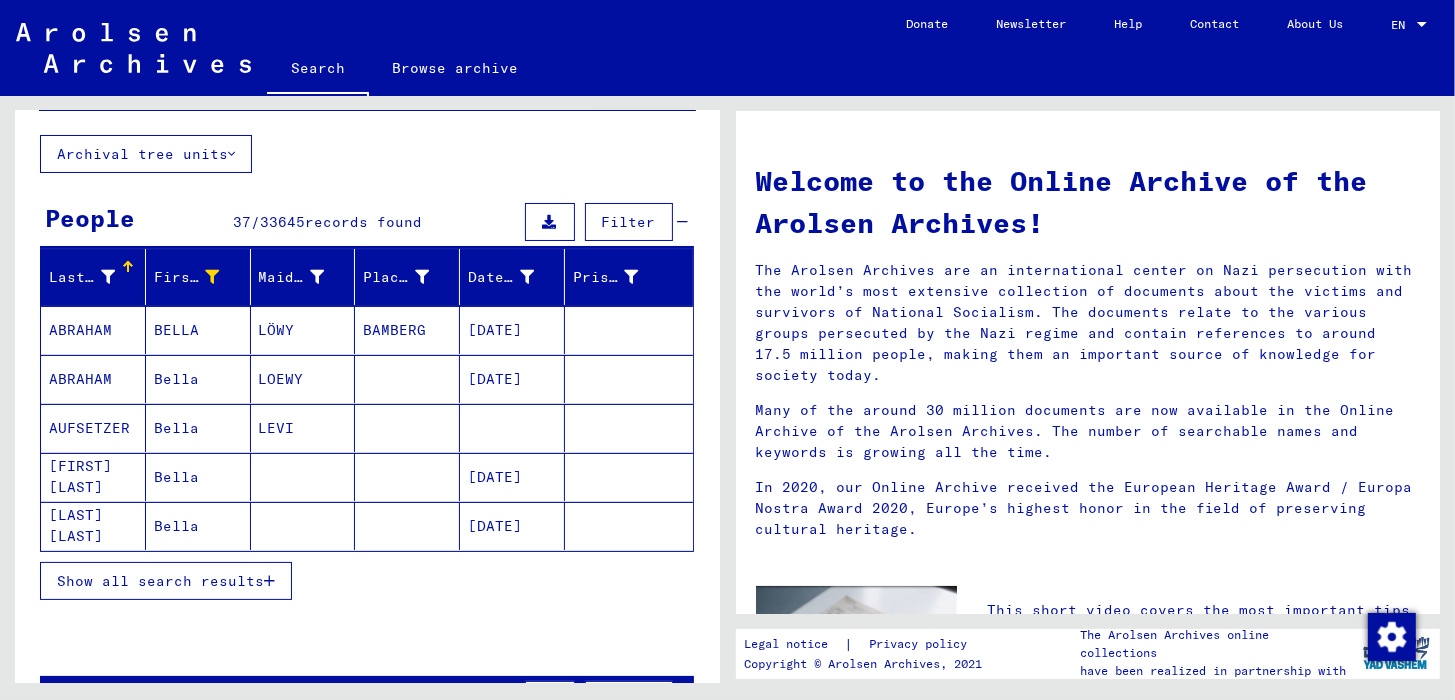 click on "Show all search results" at bounding box center (166, 581) 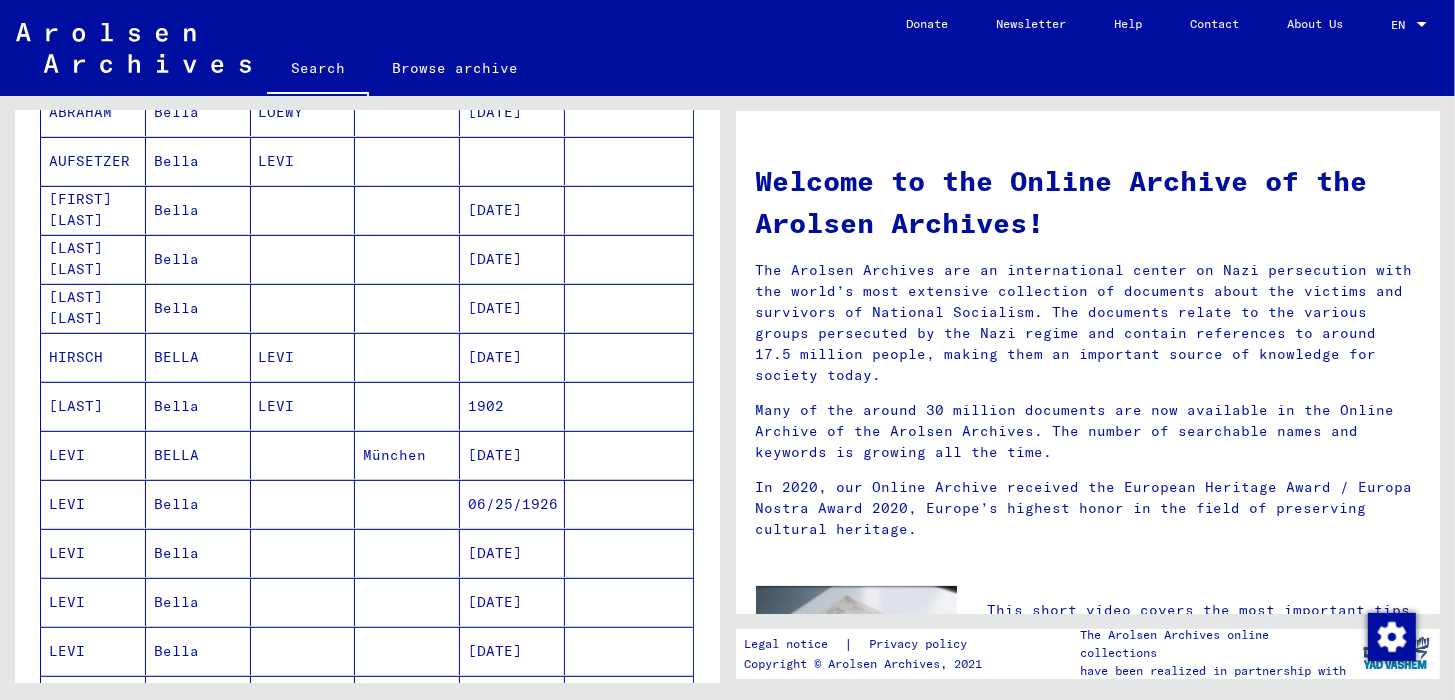 scroll, scrollTop: 400, scrollLeft: 0, axis: vertical 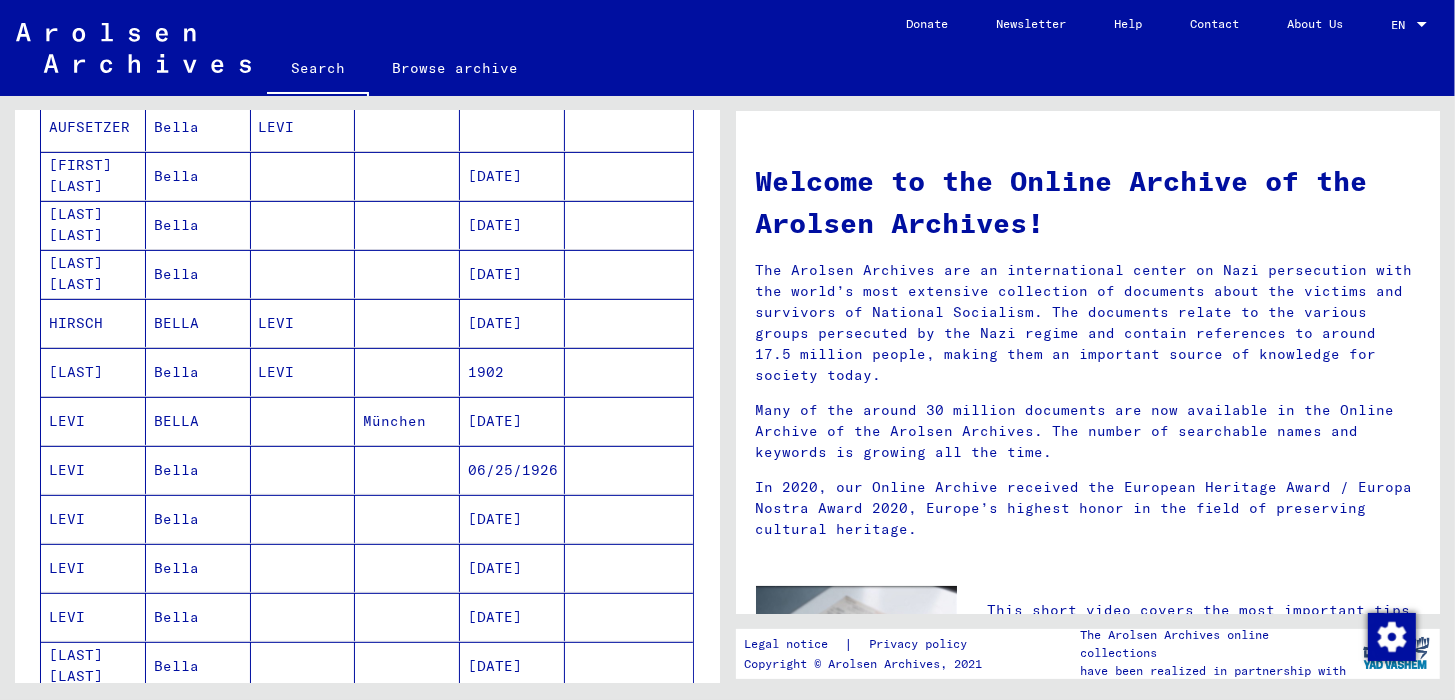 click on "LEVI" at bounding box center [93, 519] 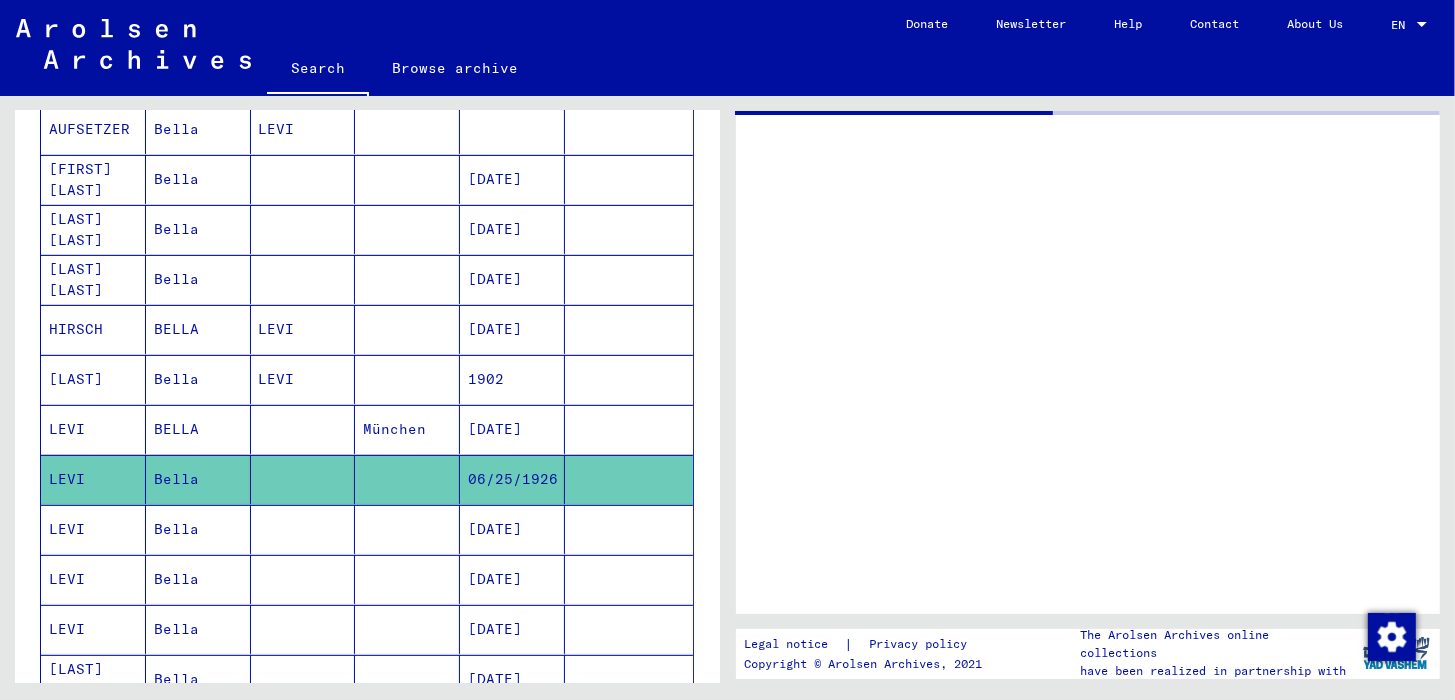 scroll, scrollTop: 401, scrollLeft: 0, axis: vertical 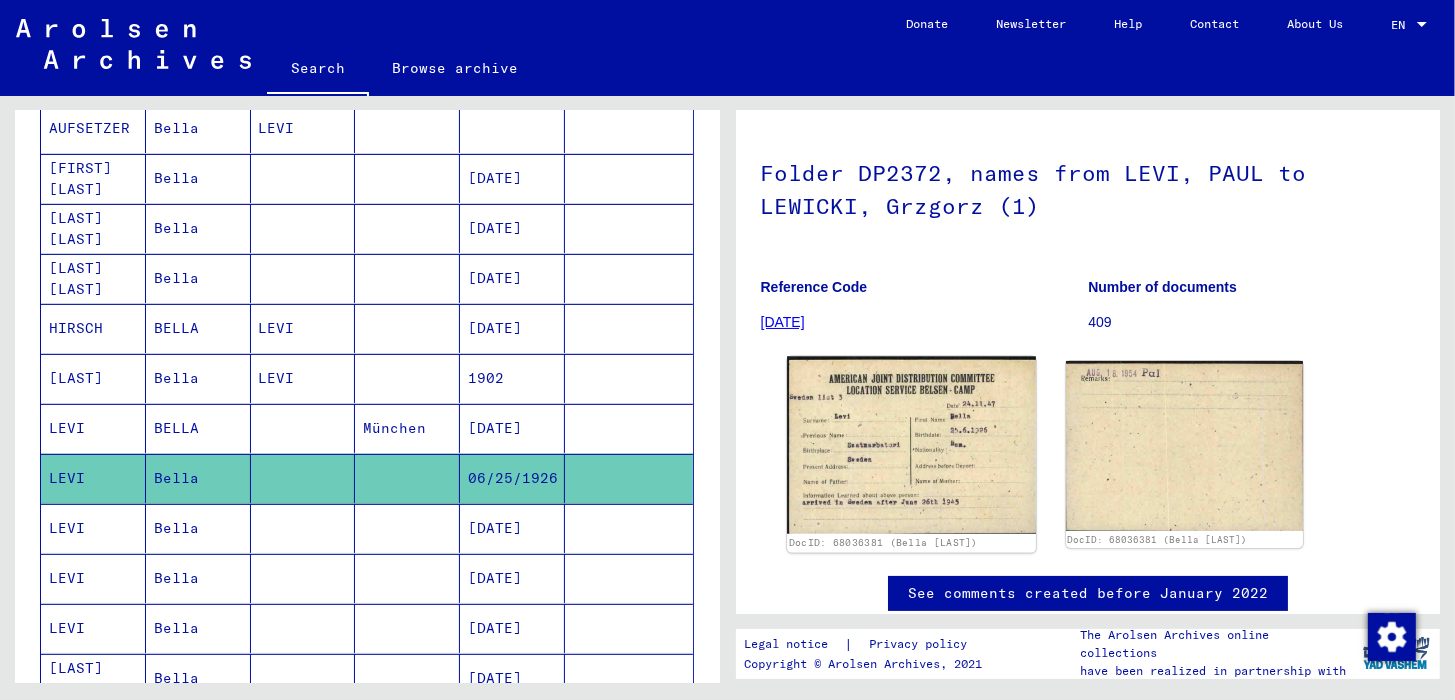 click 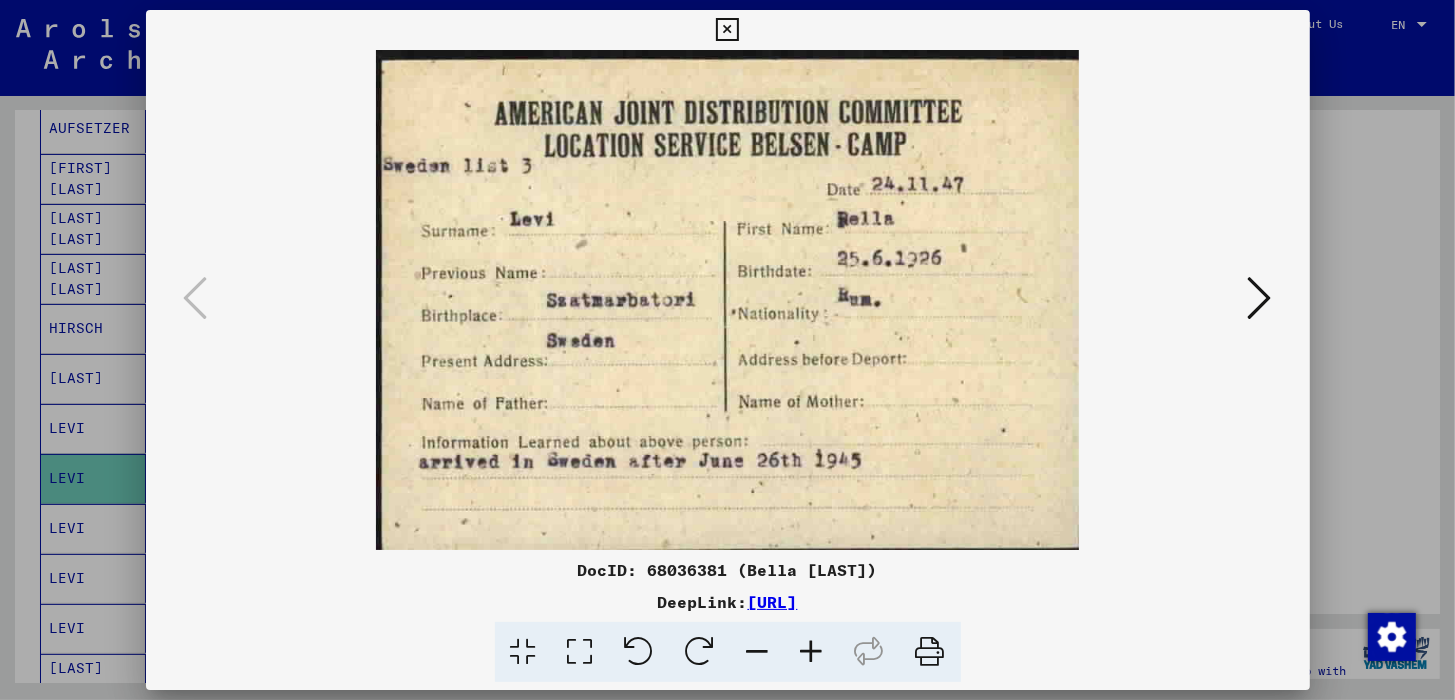 click at bounding box center (727, 30) 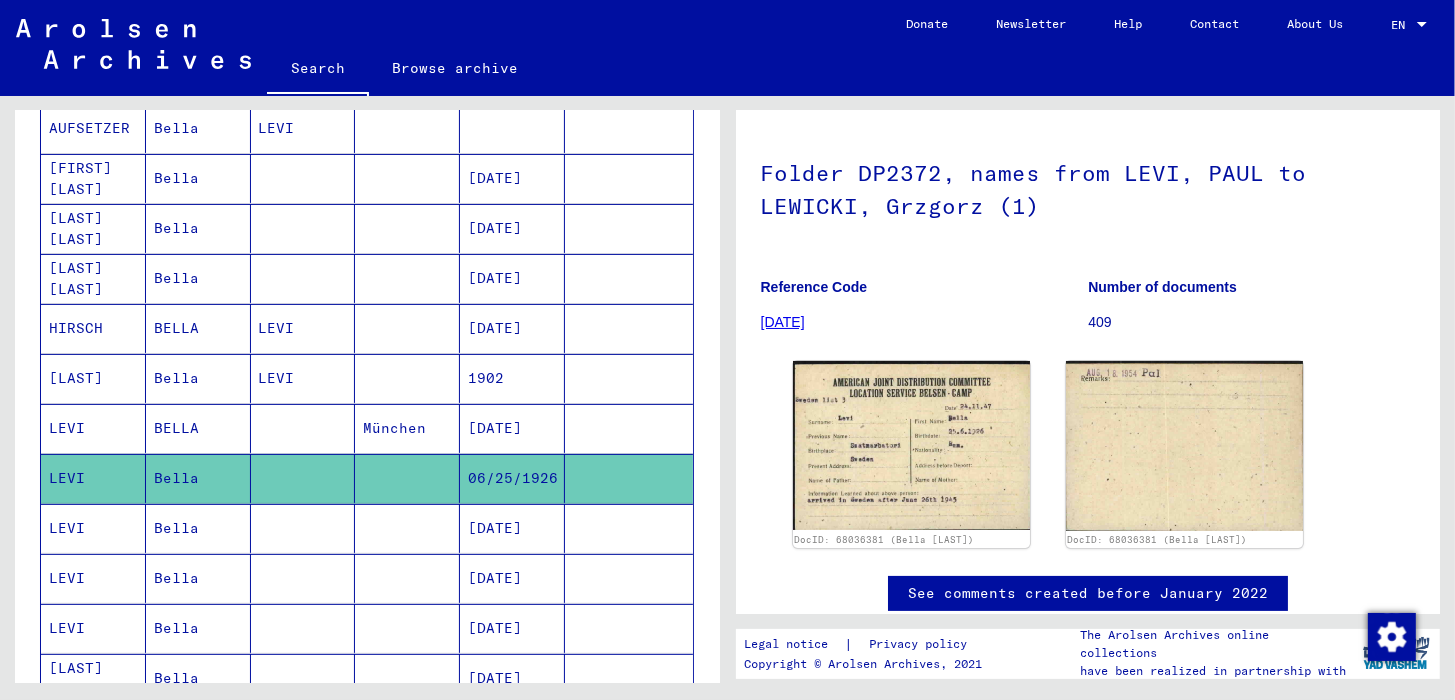 scroll, scrollTop: 501, scrollLeft: 0, axis: vertical 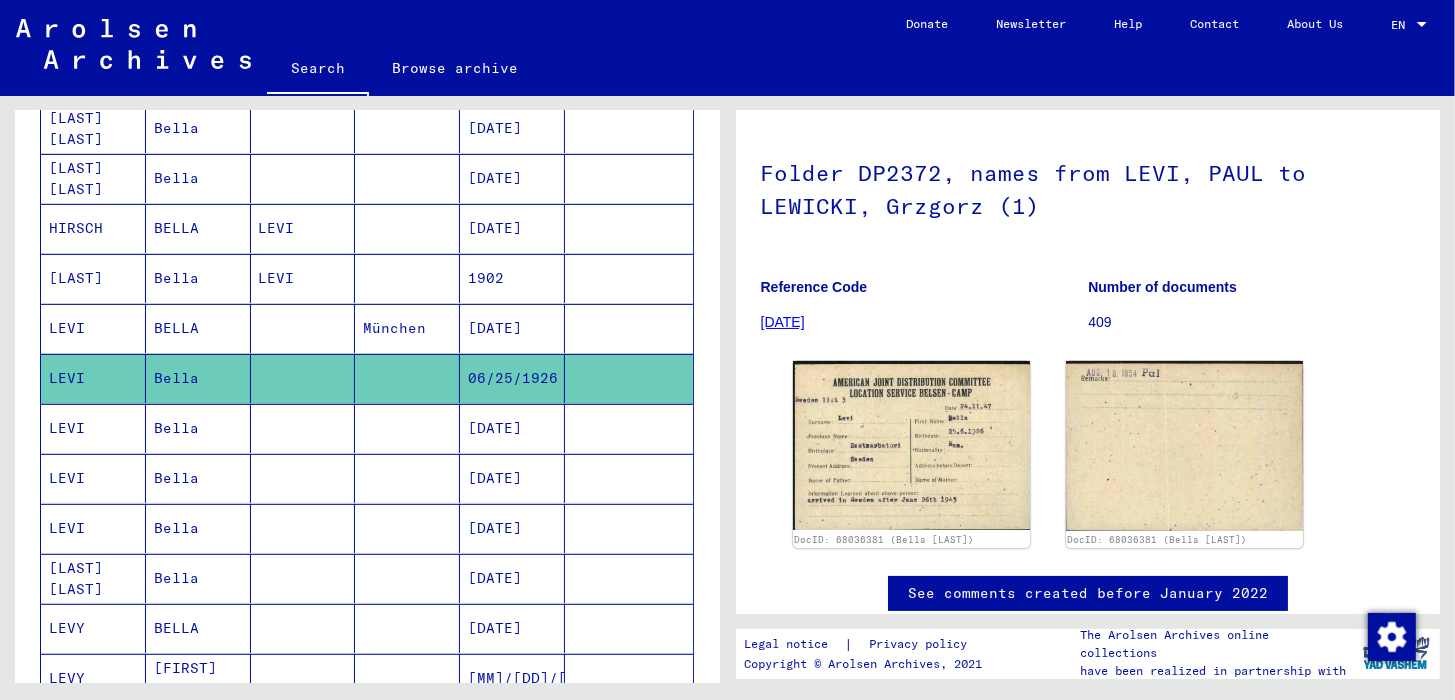 click on "LEVI" at bounding box center [93, 478] 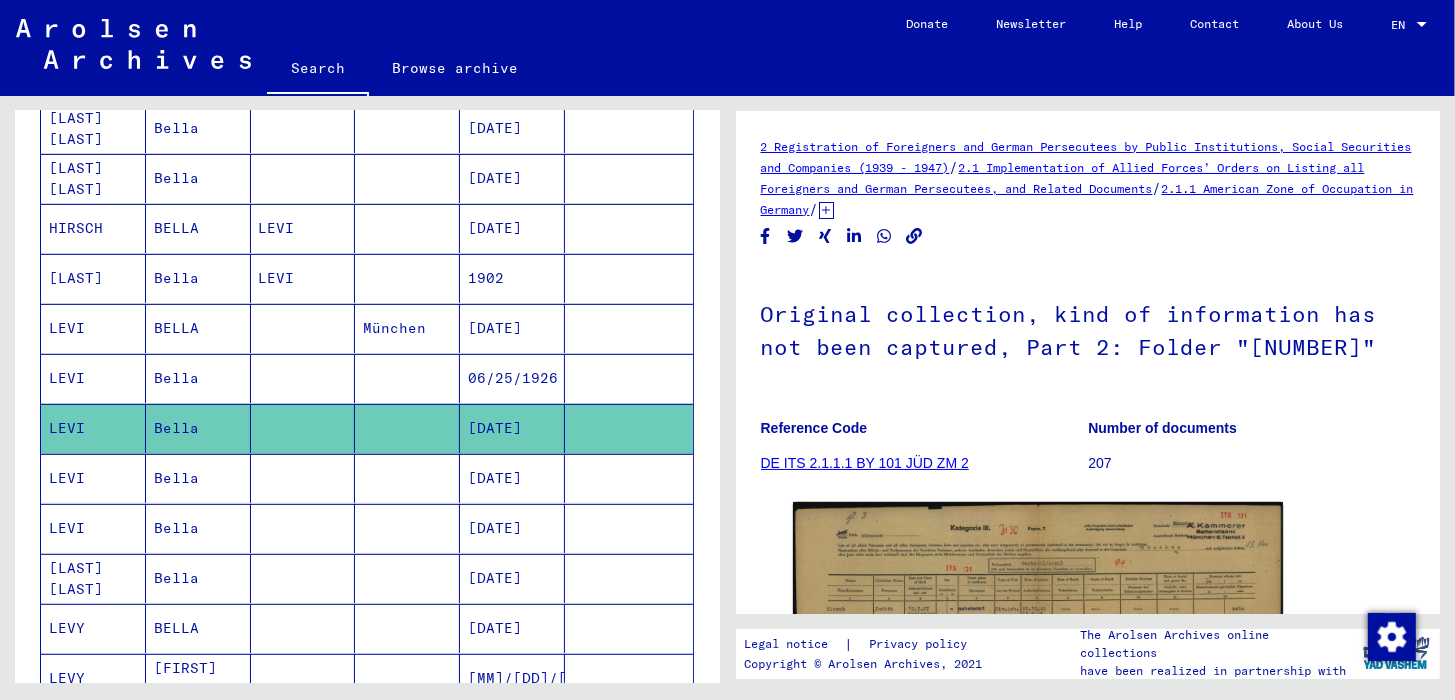 scroll, scrollTop: 0, scrollLeft: 0, axis: both 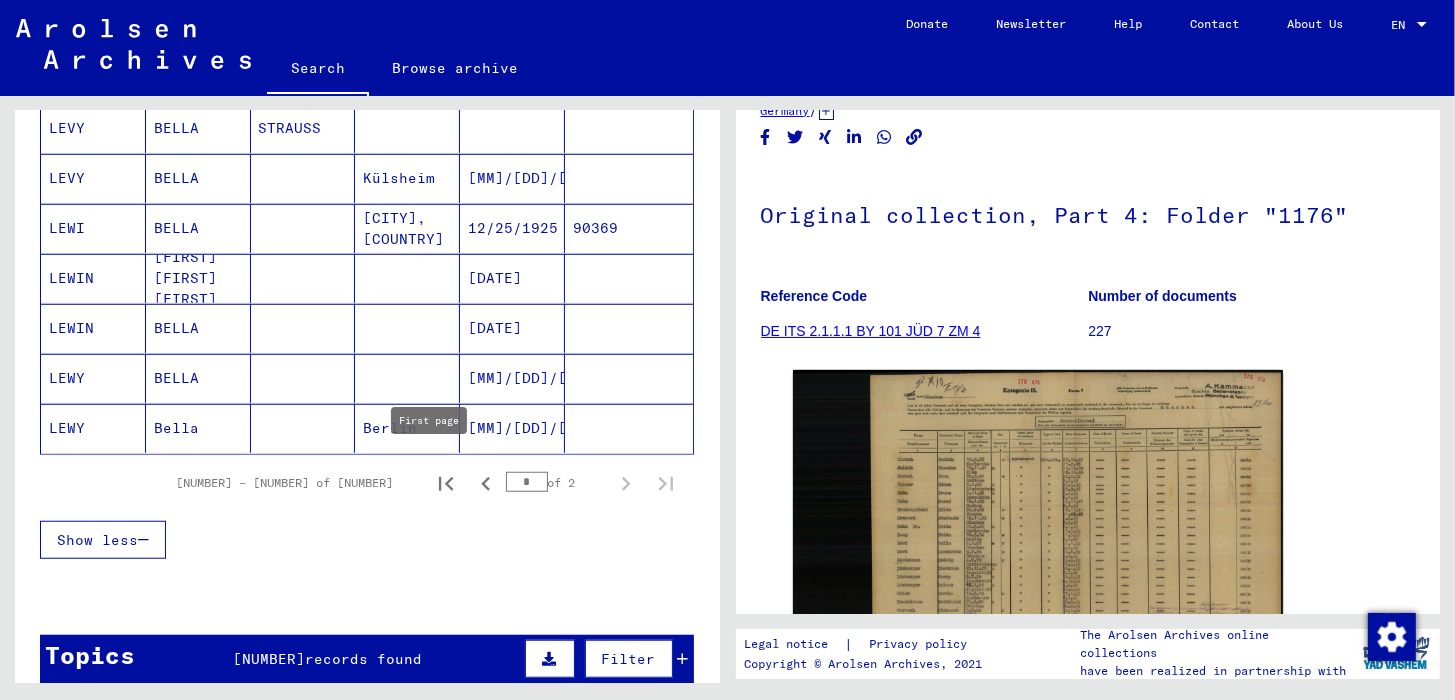 click 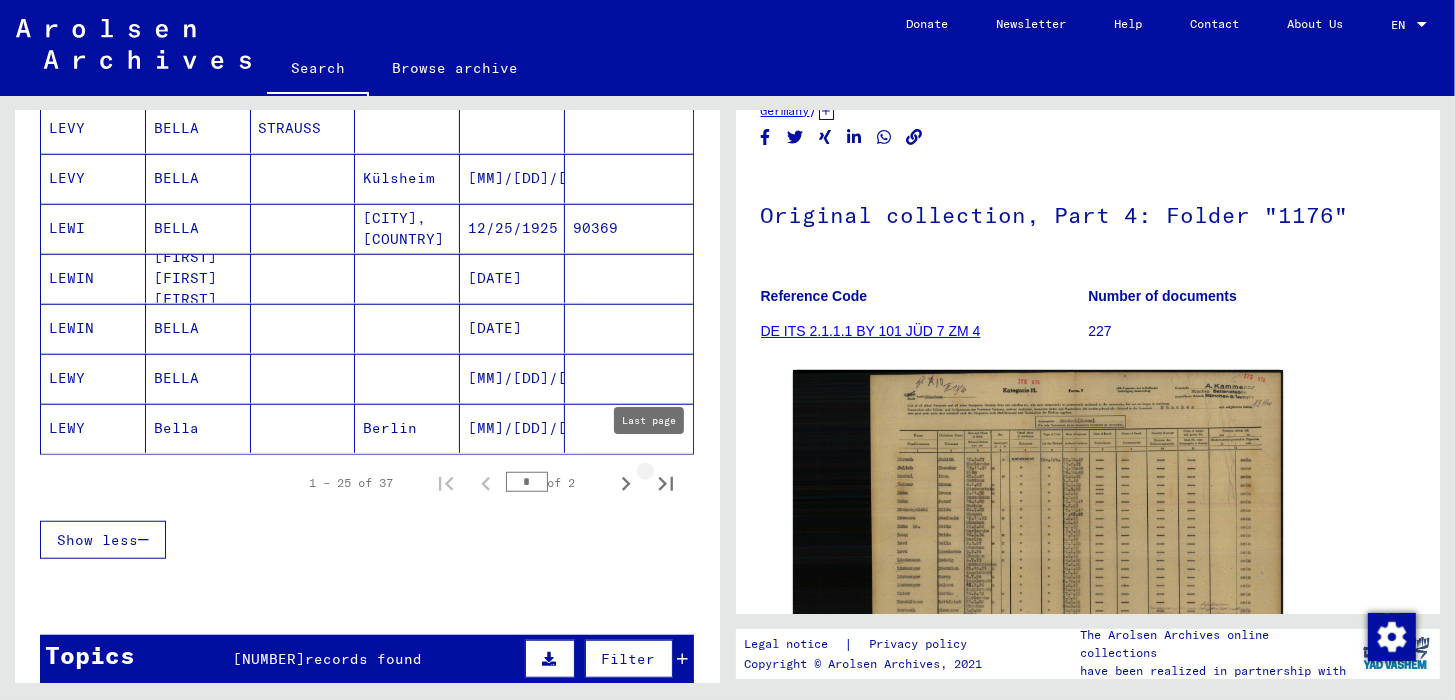 click 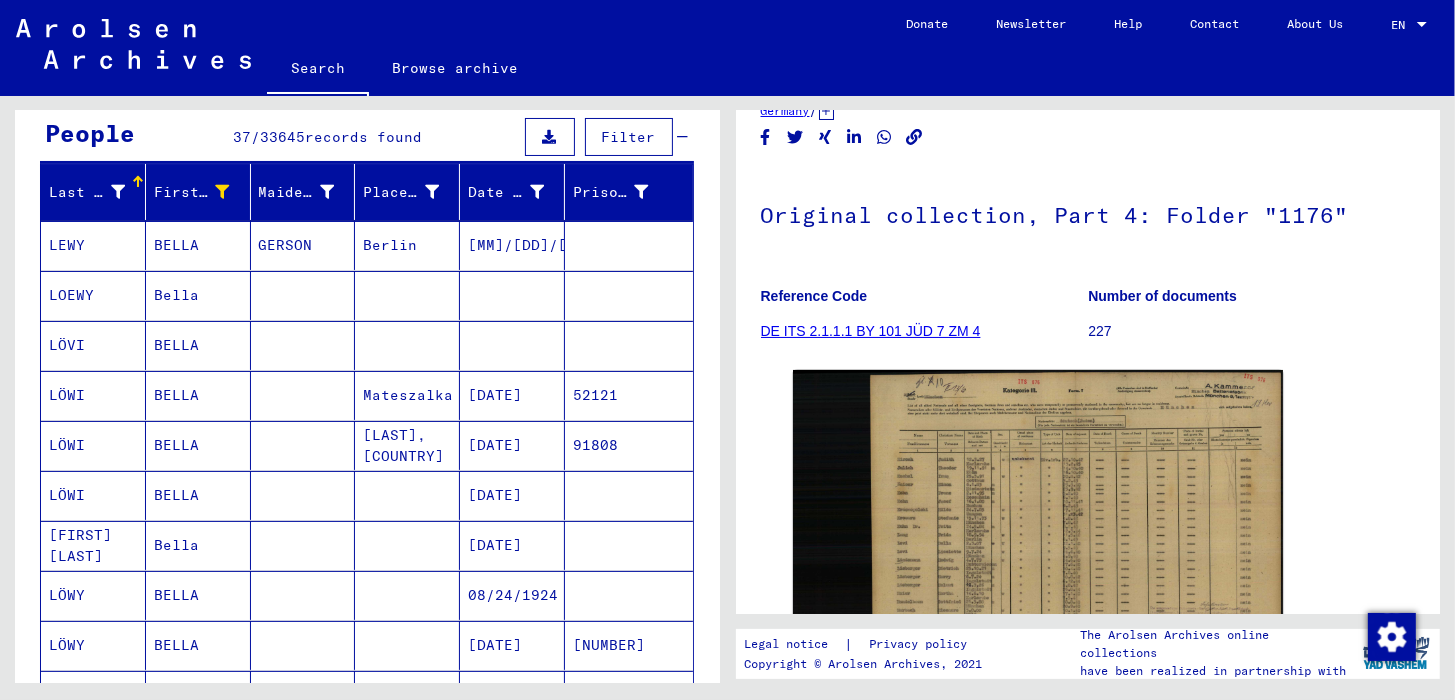 scroll, scrollTop: 181, scrollLeft: 0, axis: vertical 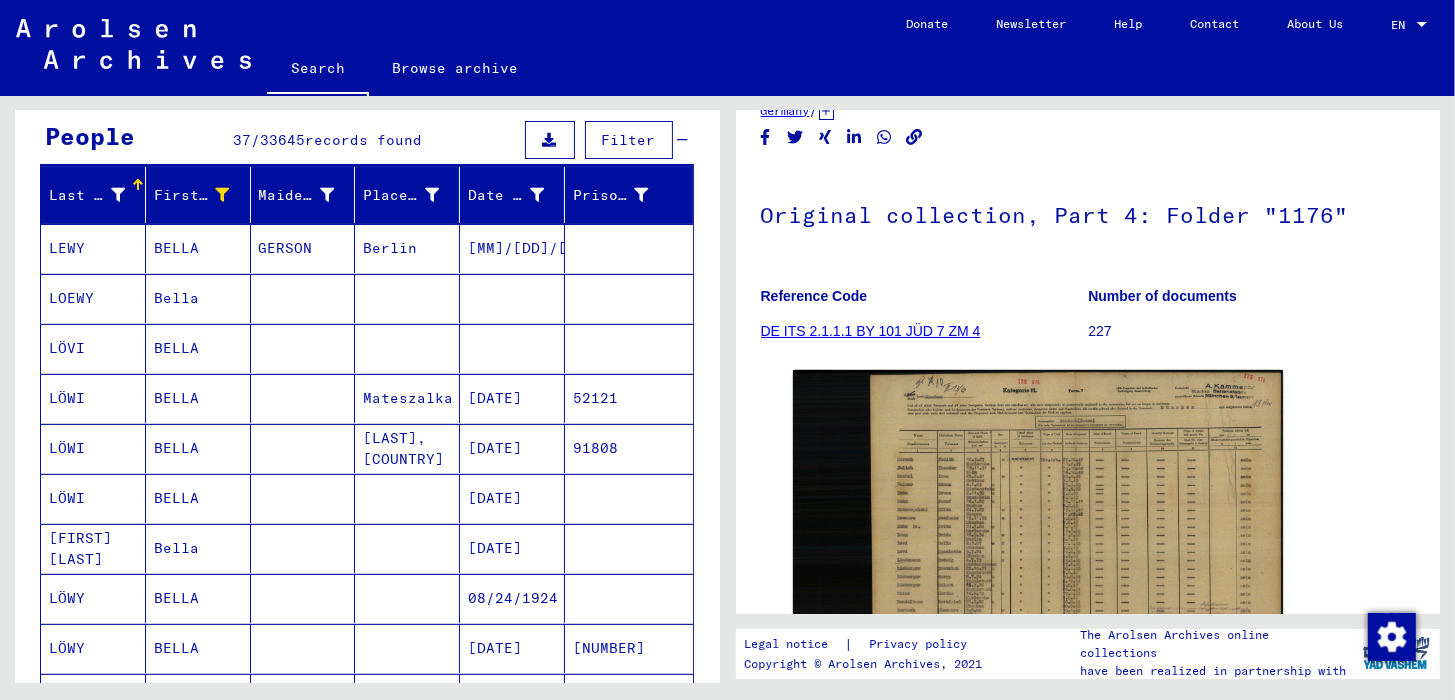 click on "LOEWY" at bounding box center [93, 348] 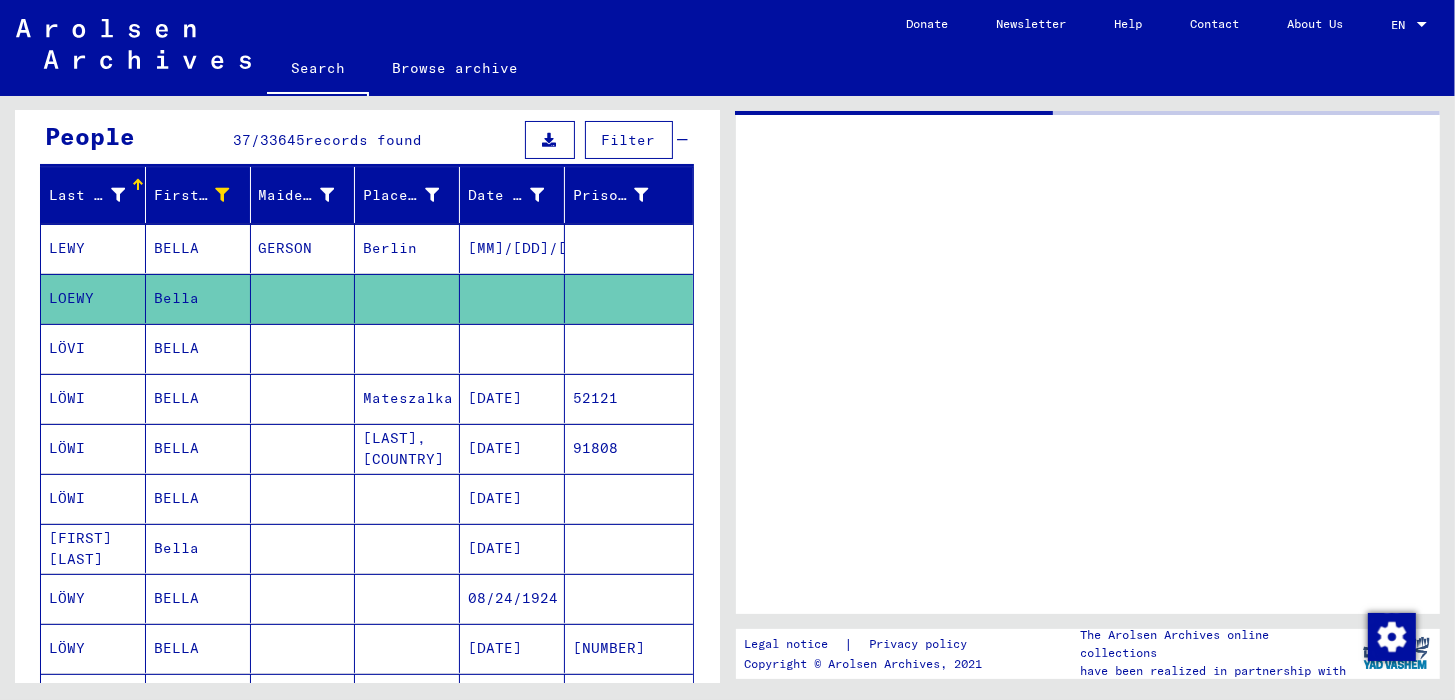 scroll, scrollTop: 0, scrollLeft: 0, axis: both 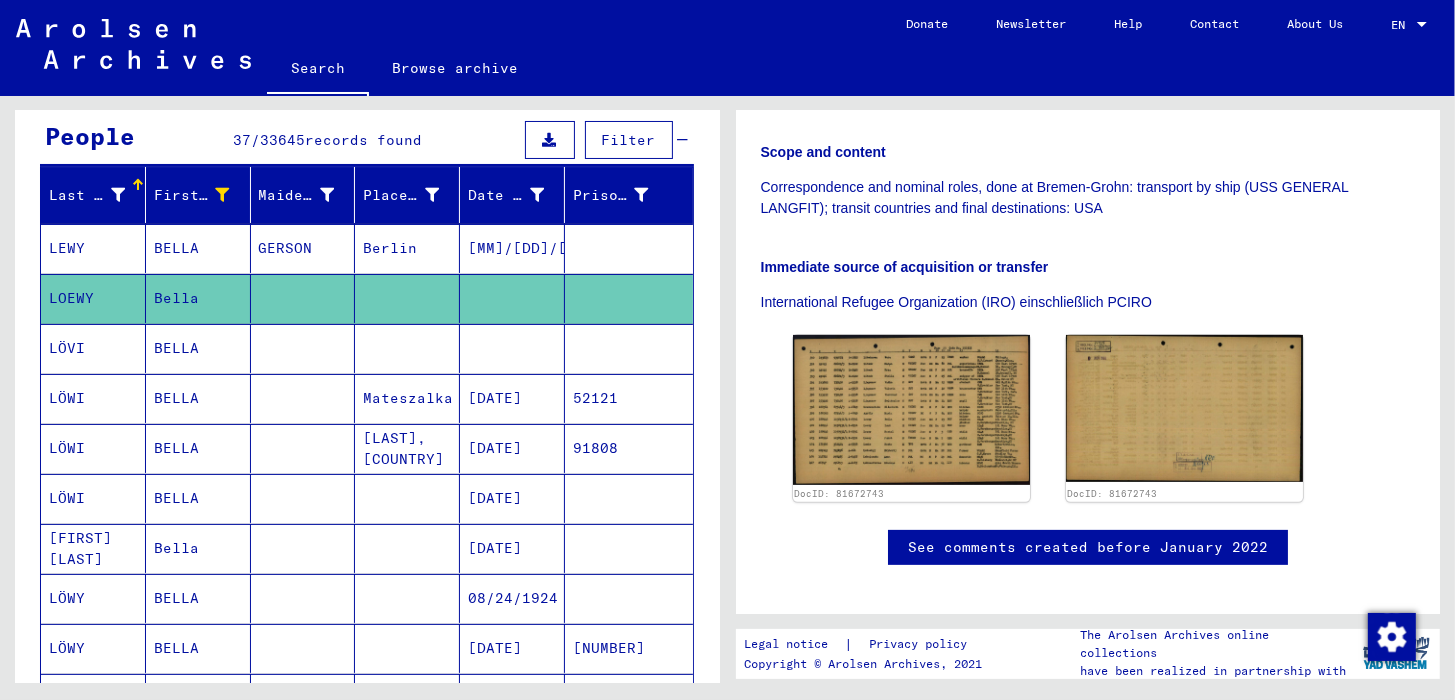 click on "LÖVI" at bounding box center (93, 398) 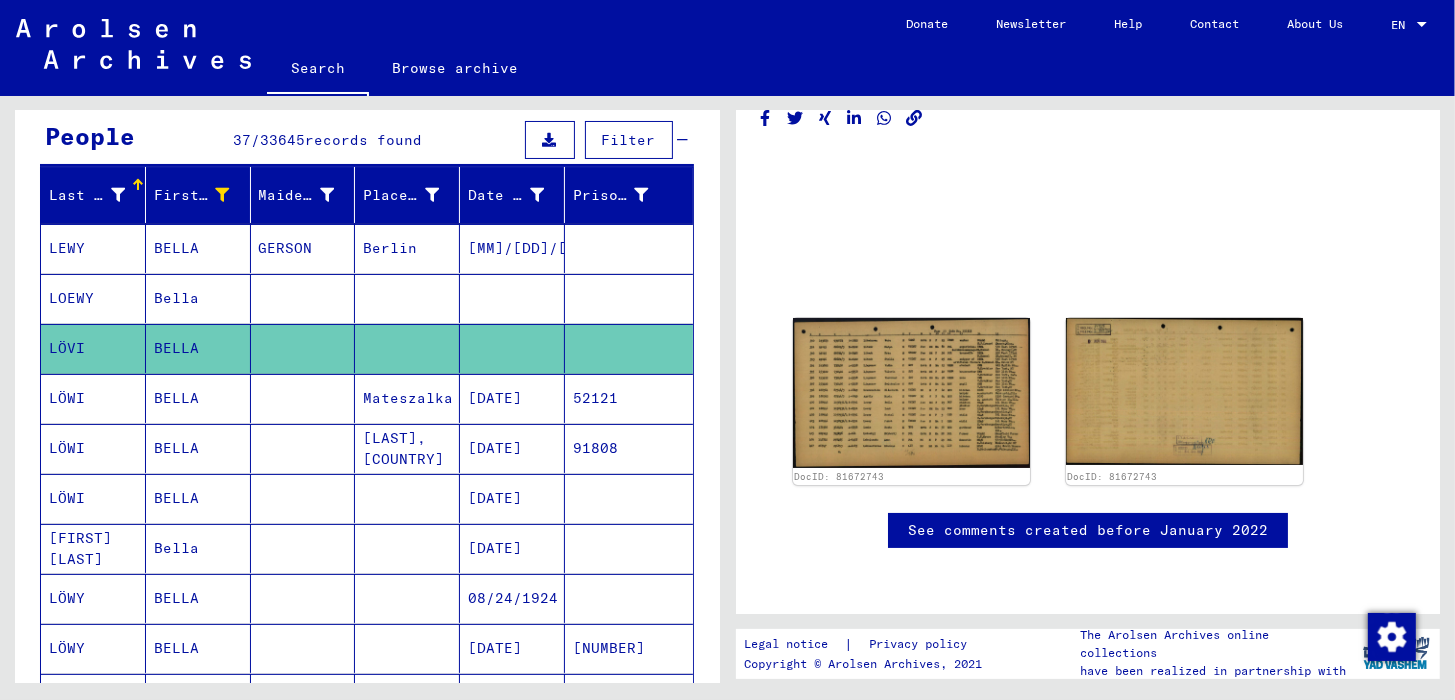 scroll, scrollTop: 226, scrollLeft: 0, axis: vertical 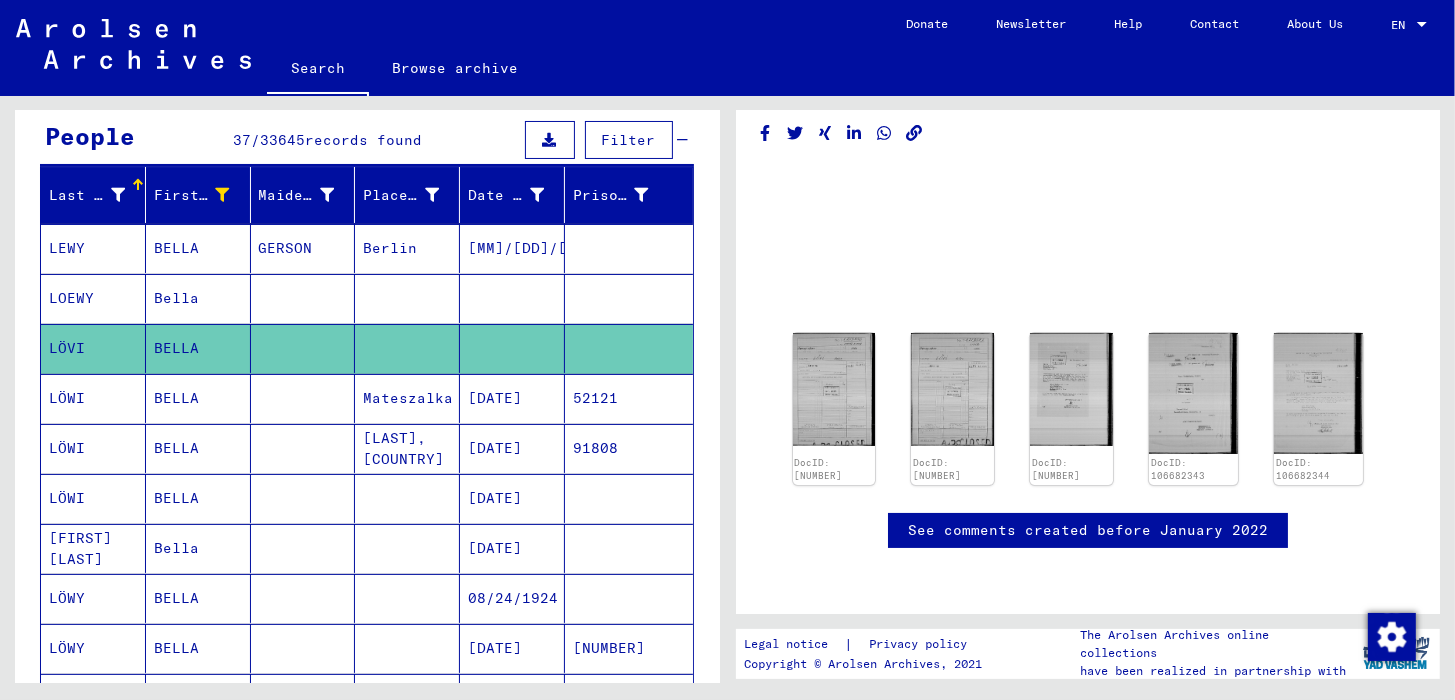 click on "LÖWI" at bounding box center (93, 548) 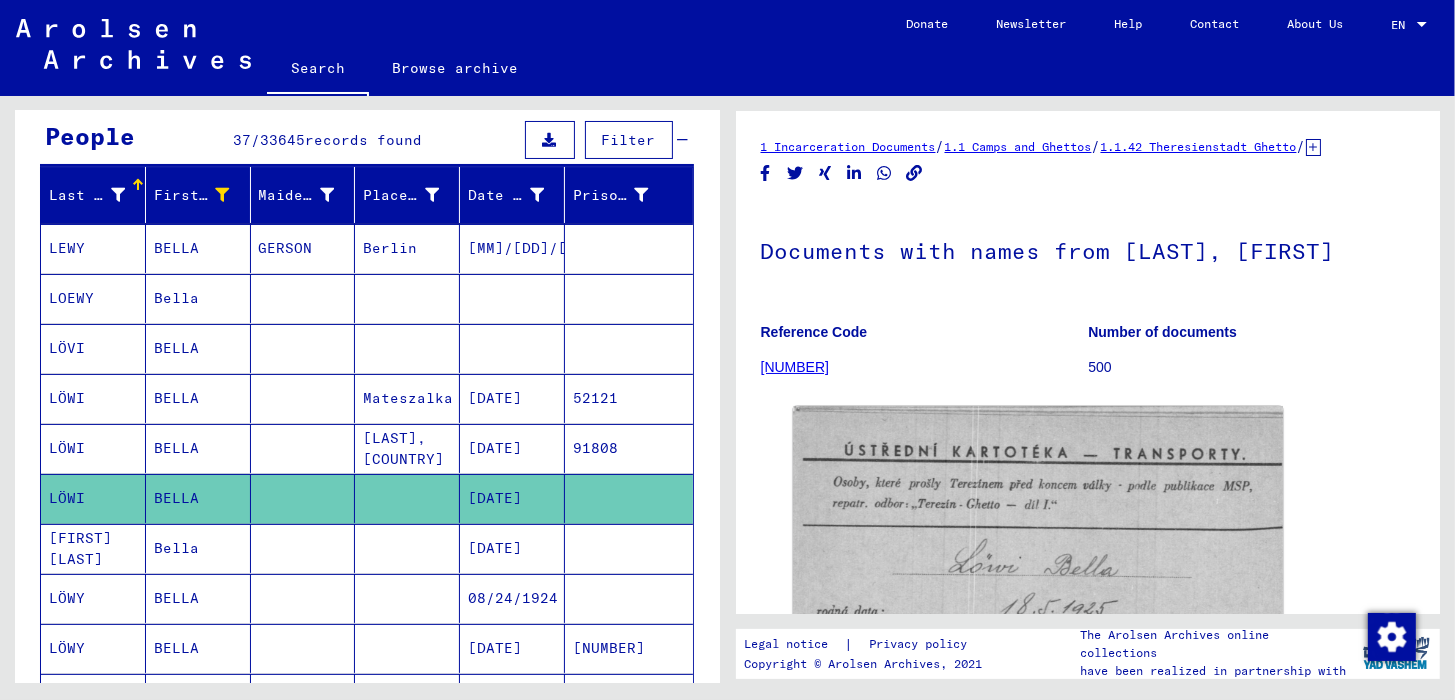 scroll, scrollTop: 0, scrollLeft: 0, axis: both 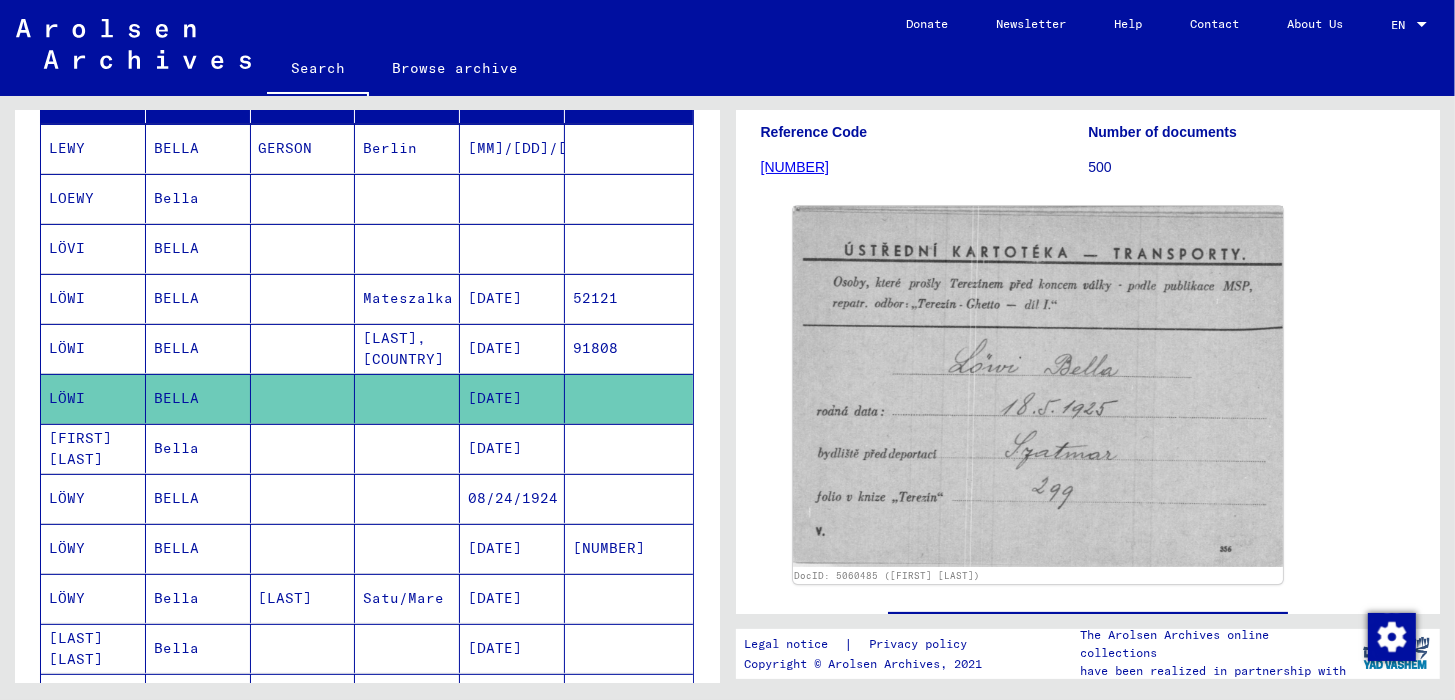 click on "LÖWY" at bounding box center [93, 598] 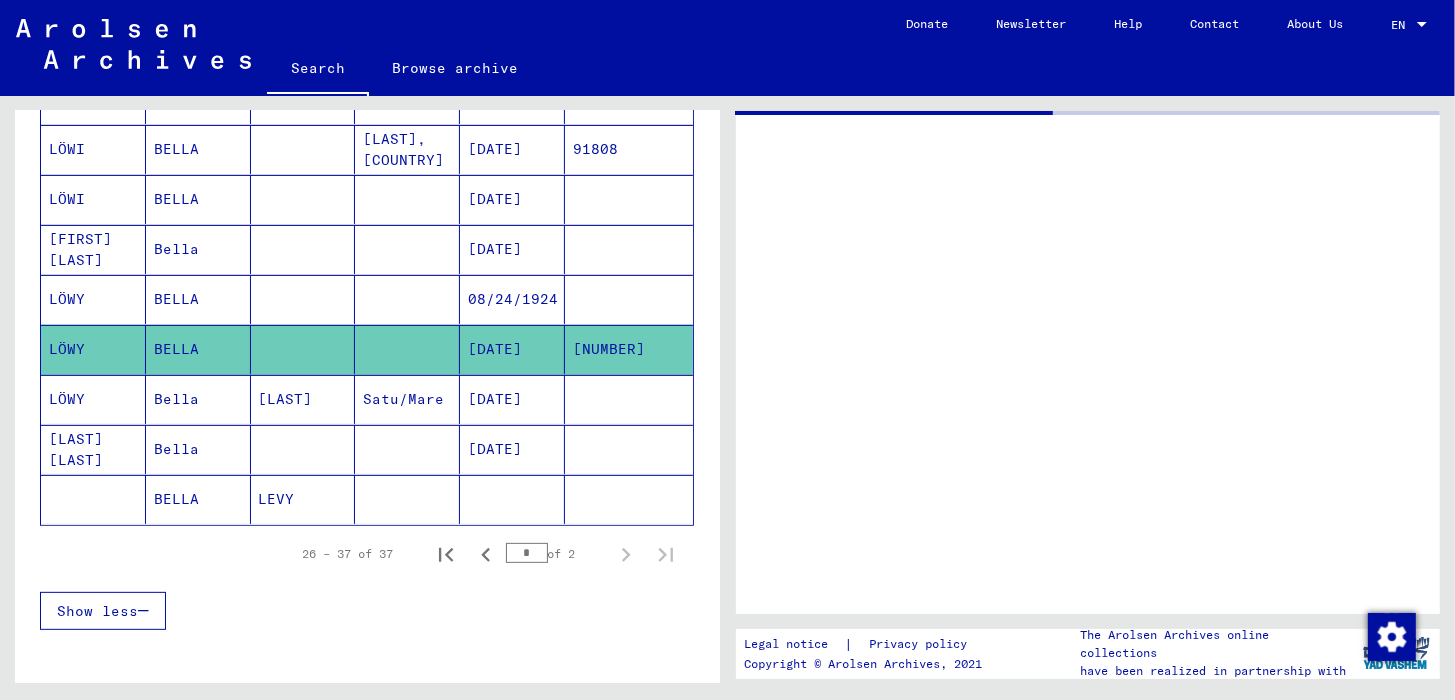 scroll, scrollTop: 481, scrollLeft: 0, axis: vertical 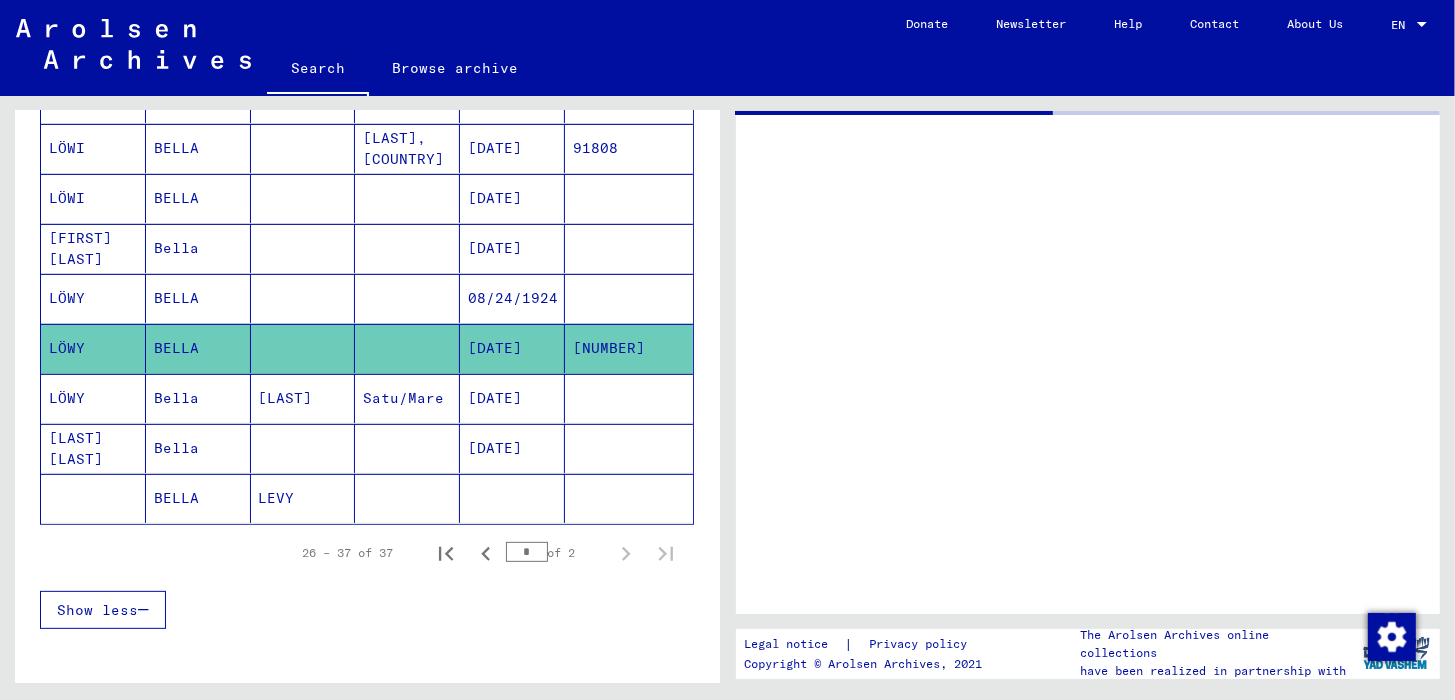 click on "BELLA" 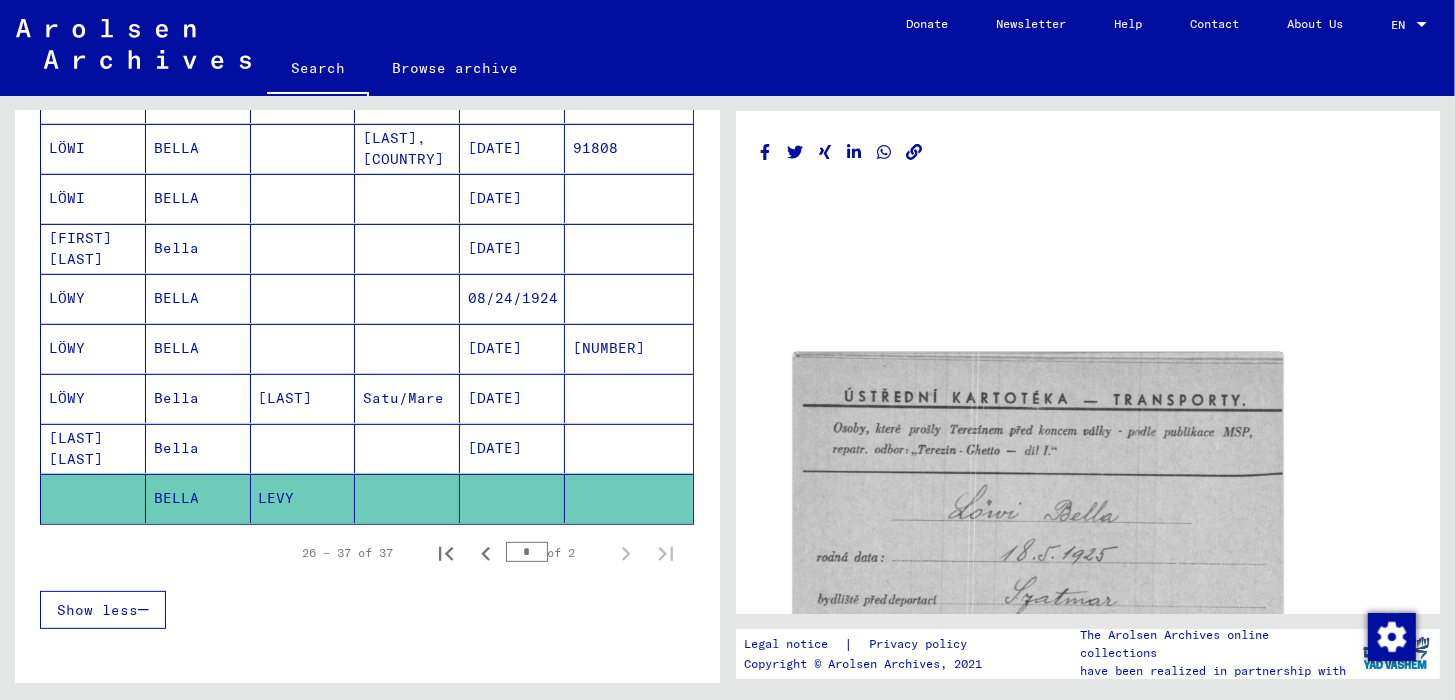 click on "BELLA" 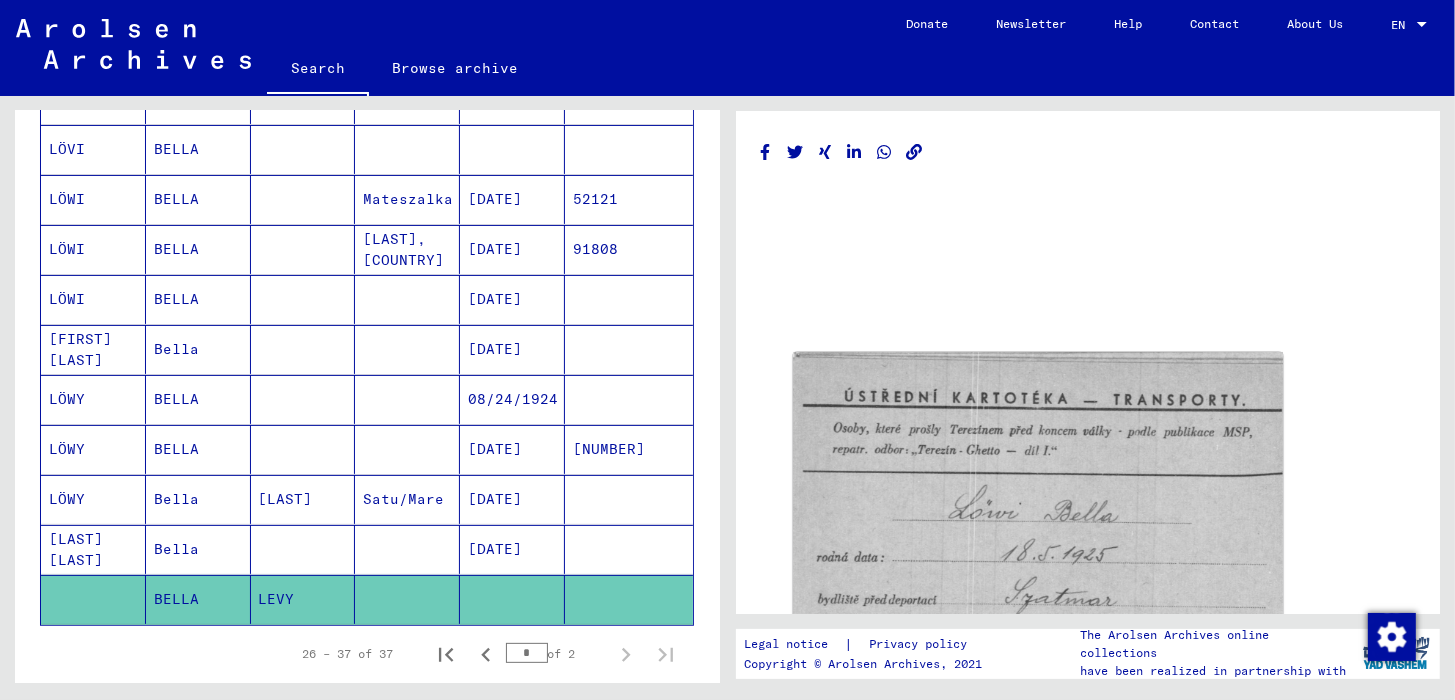 click on "LÖWY" at bounding box center [93, 549] 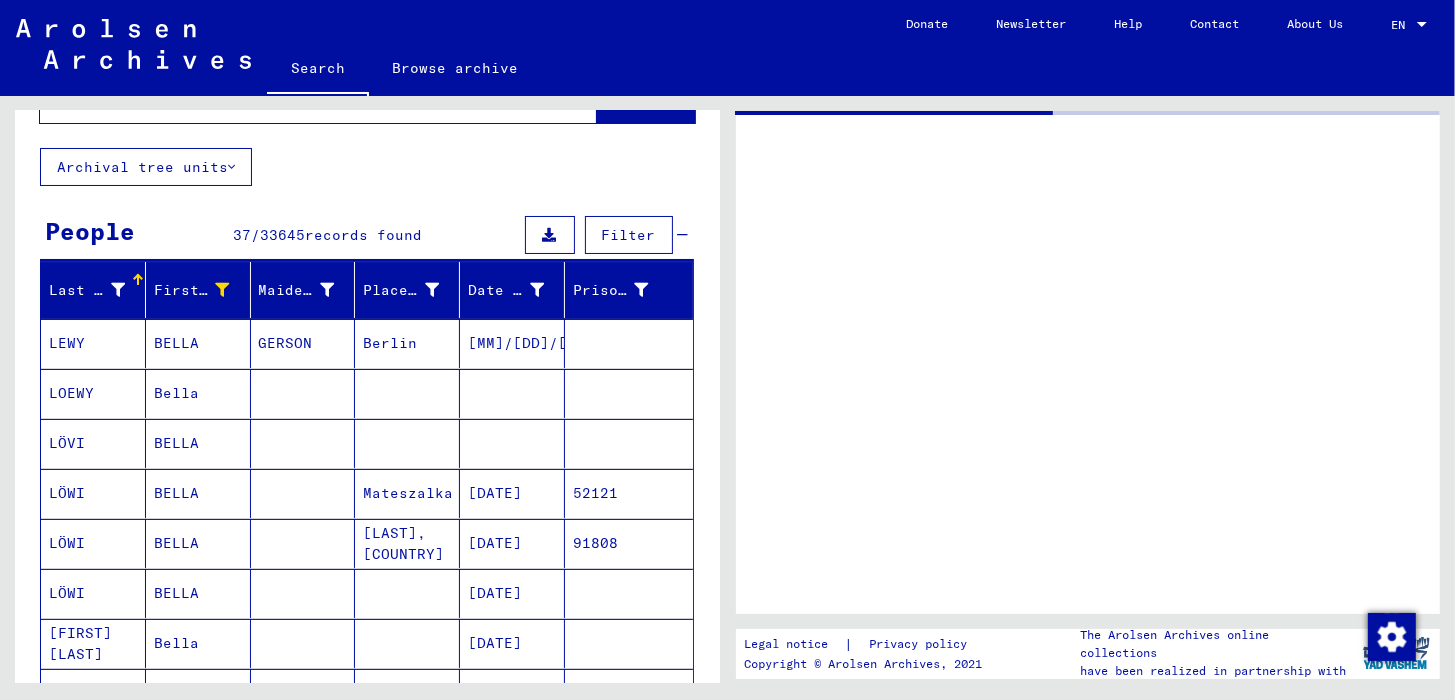 scroll, scrollTop: 0, scrollLeft: 0, axis: both 